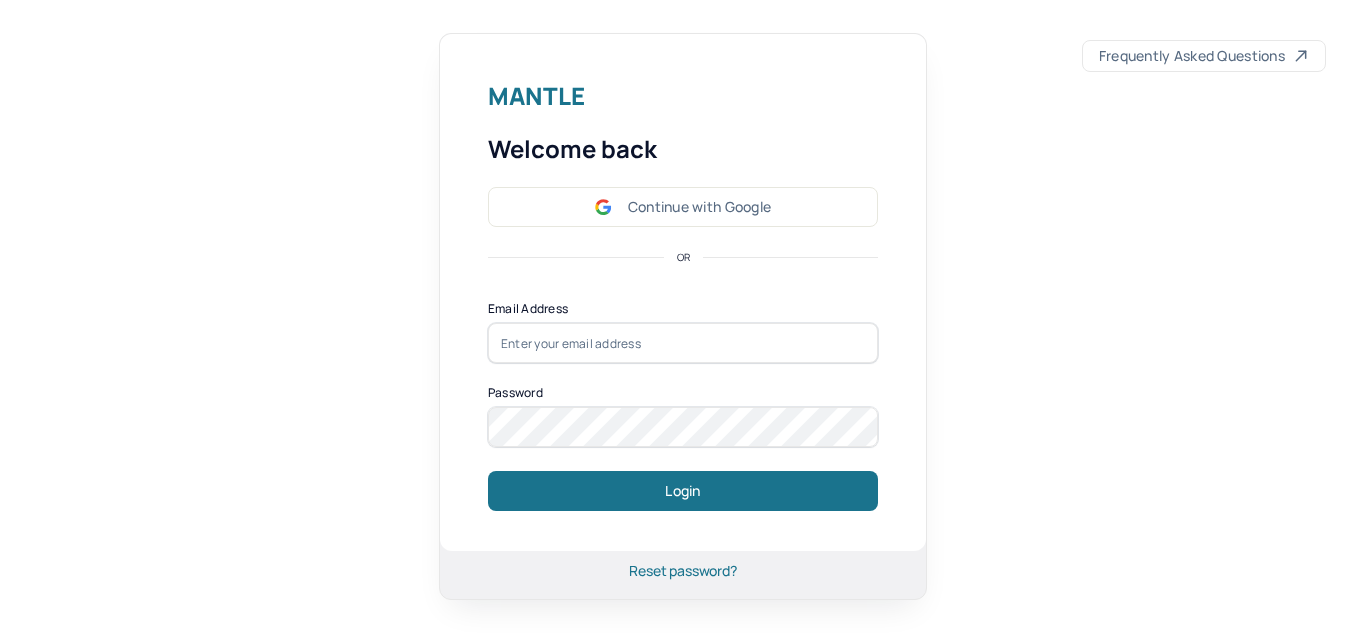 scroll, scrollTop: 0, scrollLeft: 0, axis: both 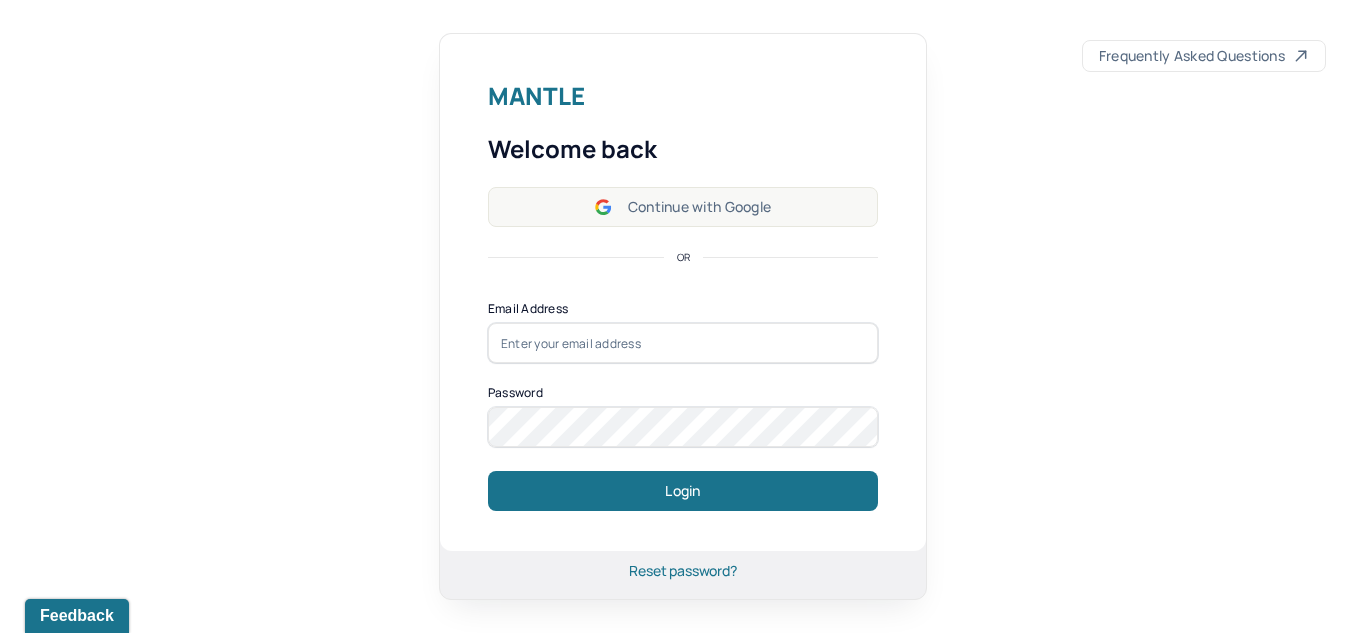 click on "Continue with Google" at bounding box center [683, 207] 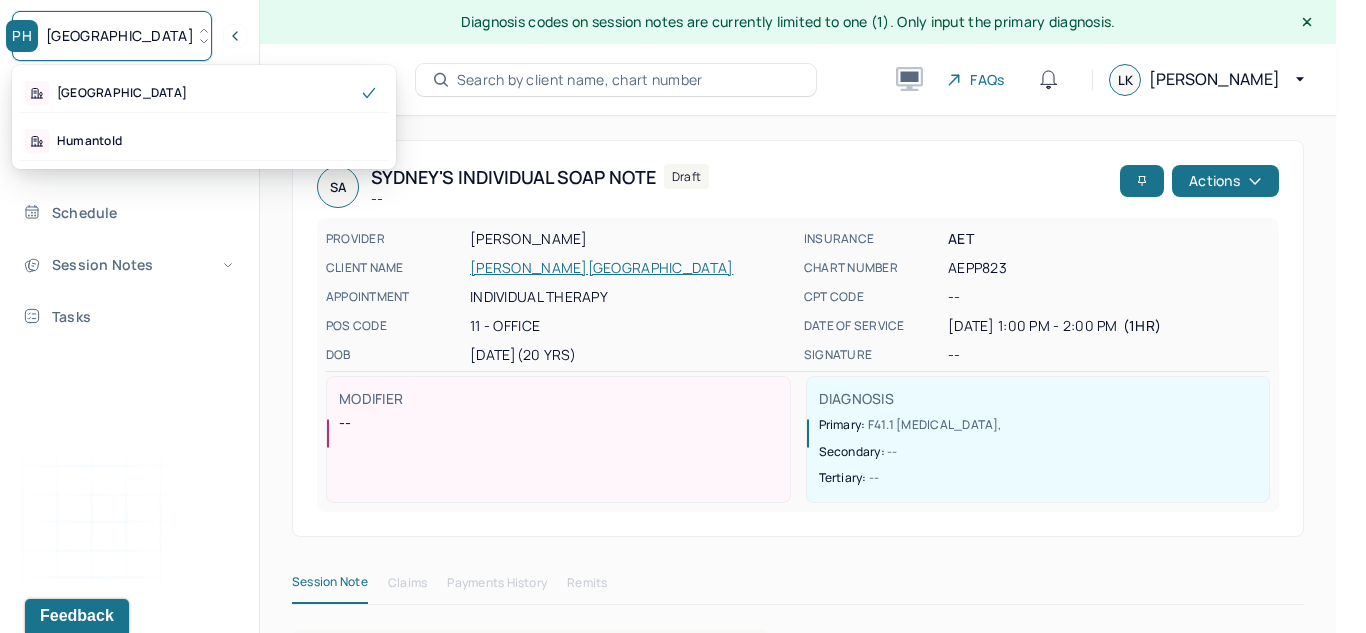 click on "[GEOGRAPHIC_DATA]" at bounding box center (112, 36) 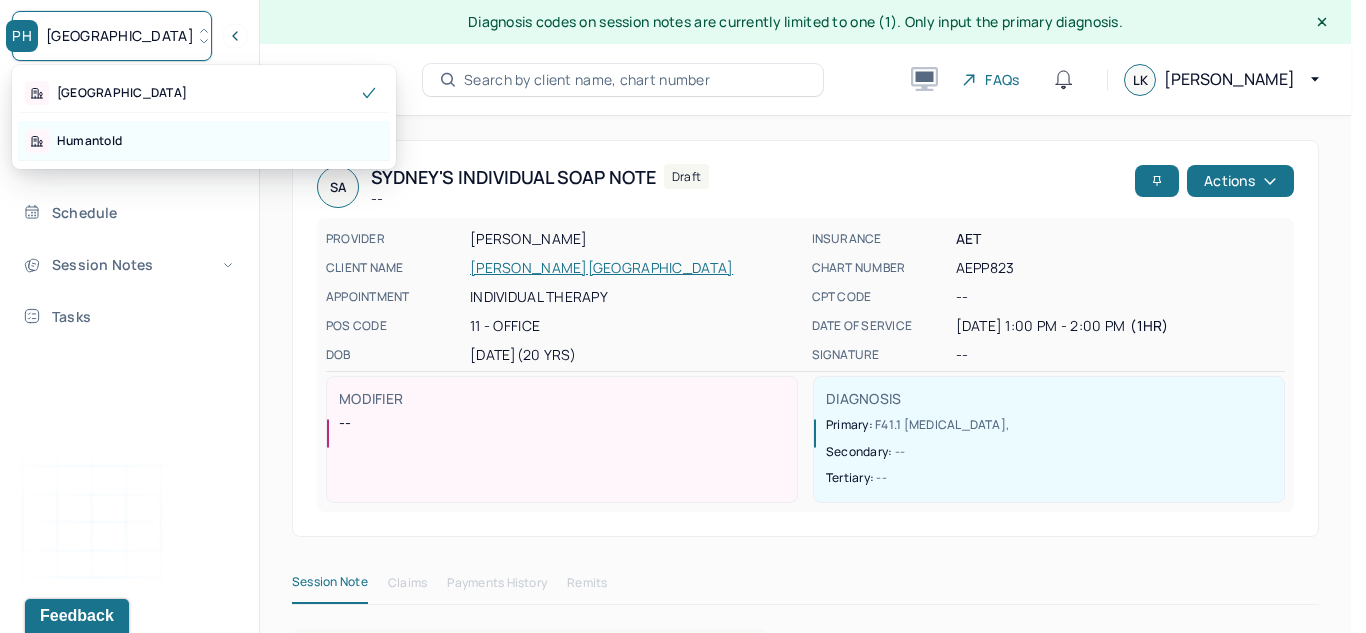 click on "Humantold" at bounding box center (204, 141) 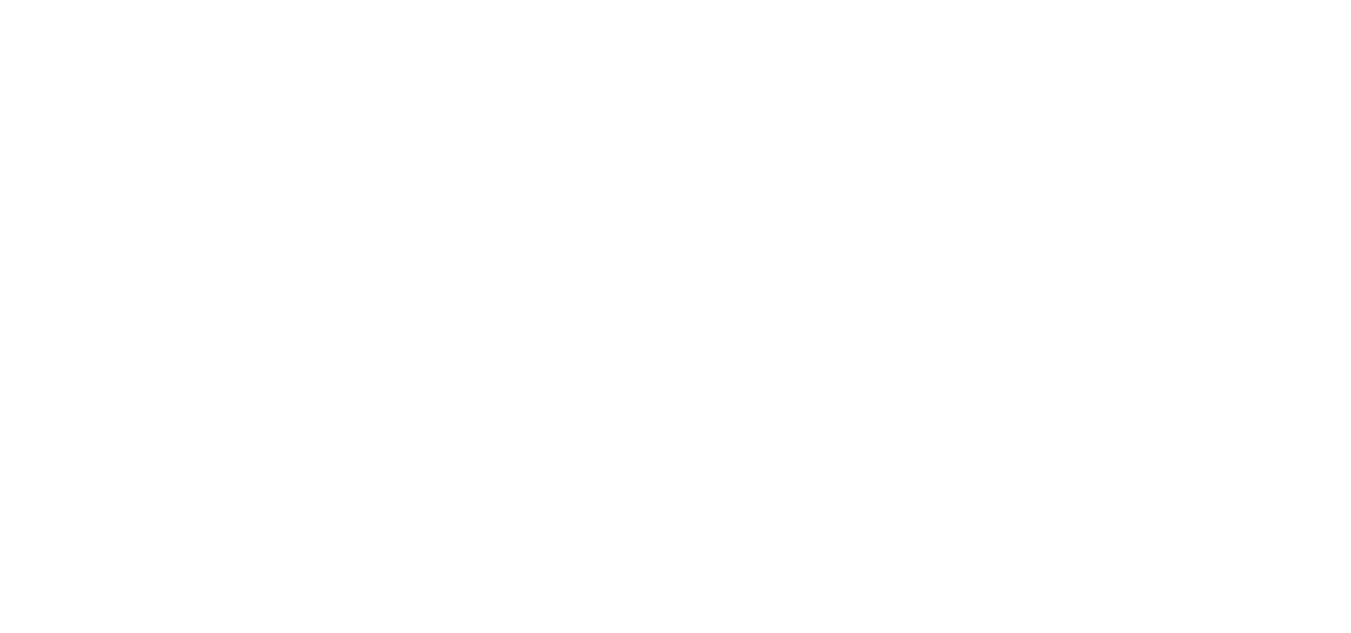 scroll, scrollTop: 0, scrollLeft: 0, axis: both 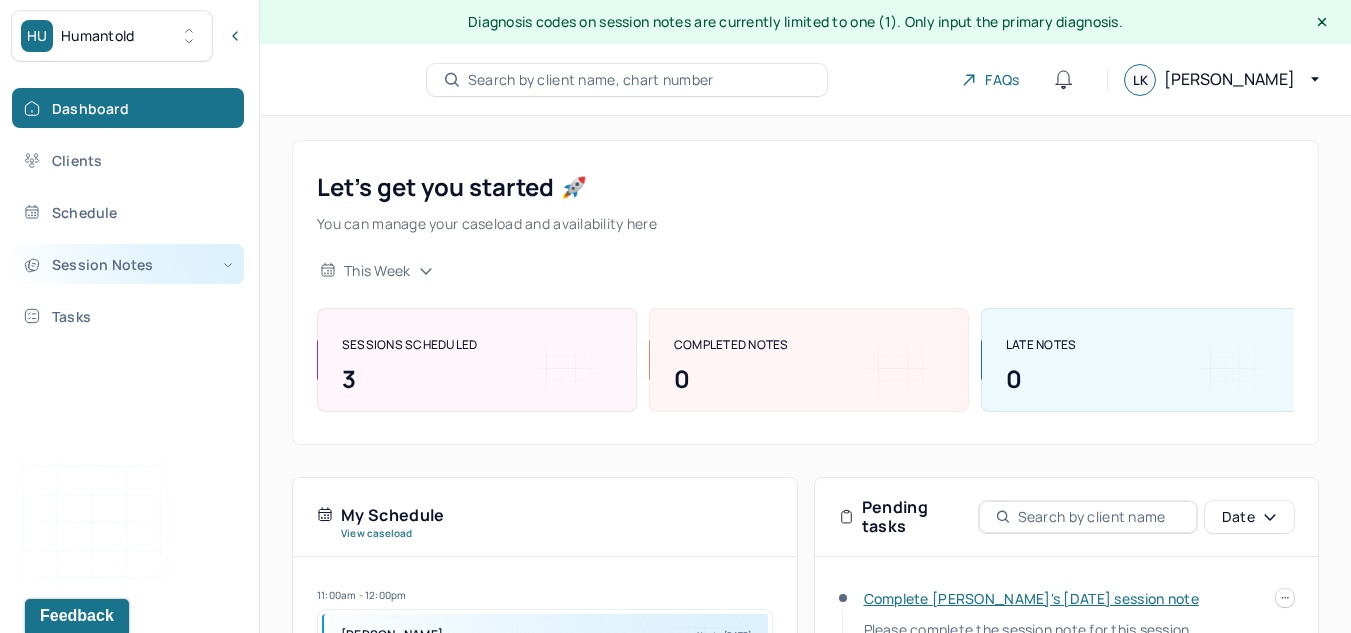 click on "Session Notes" at bounding box center (128, 264) 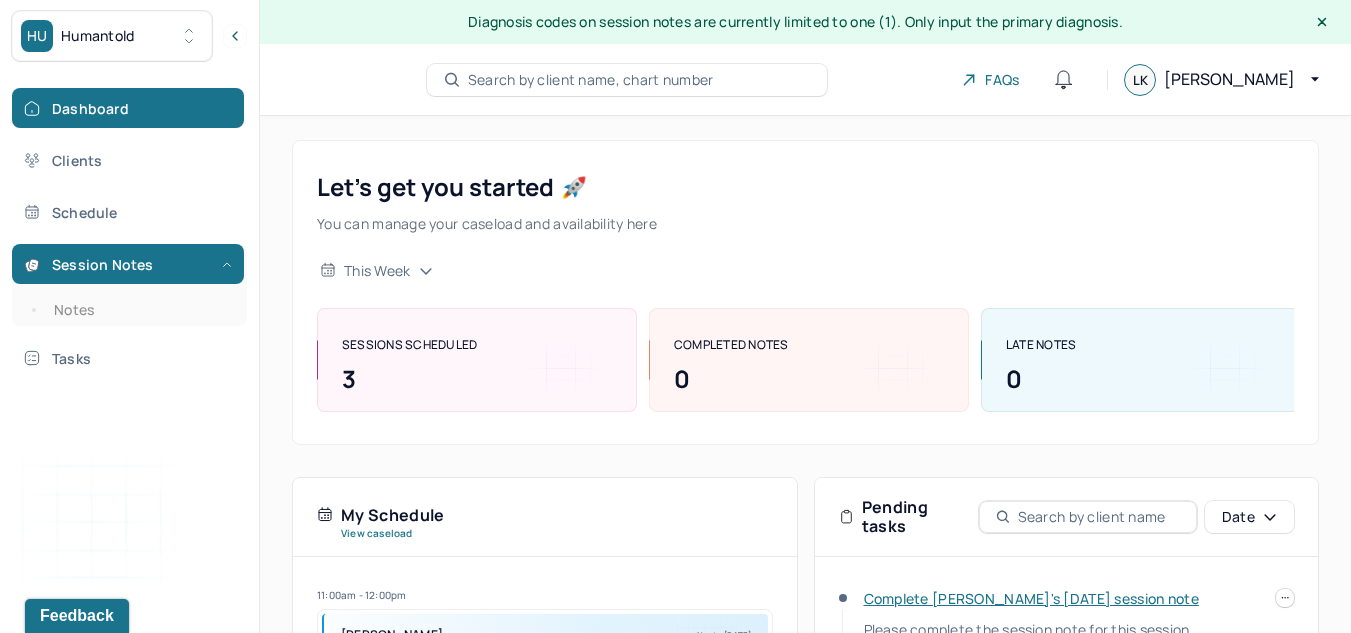 click on "Let’s get you started 🚀 You can manage your caseload and availability here   this week   SESSIONS SCHEDULED 3 COMPLETED NOTES 0 LATE NOTES 0" at bounding box center (805, 292) 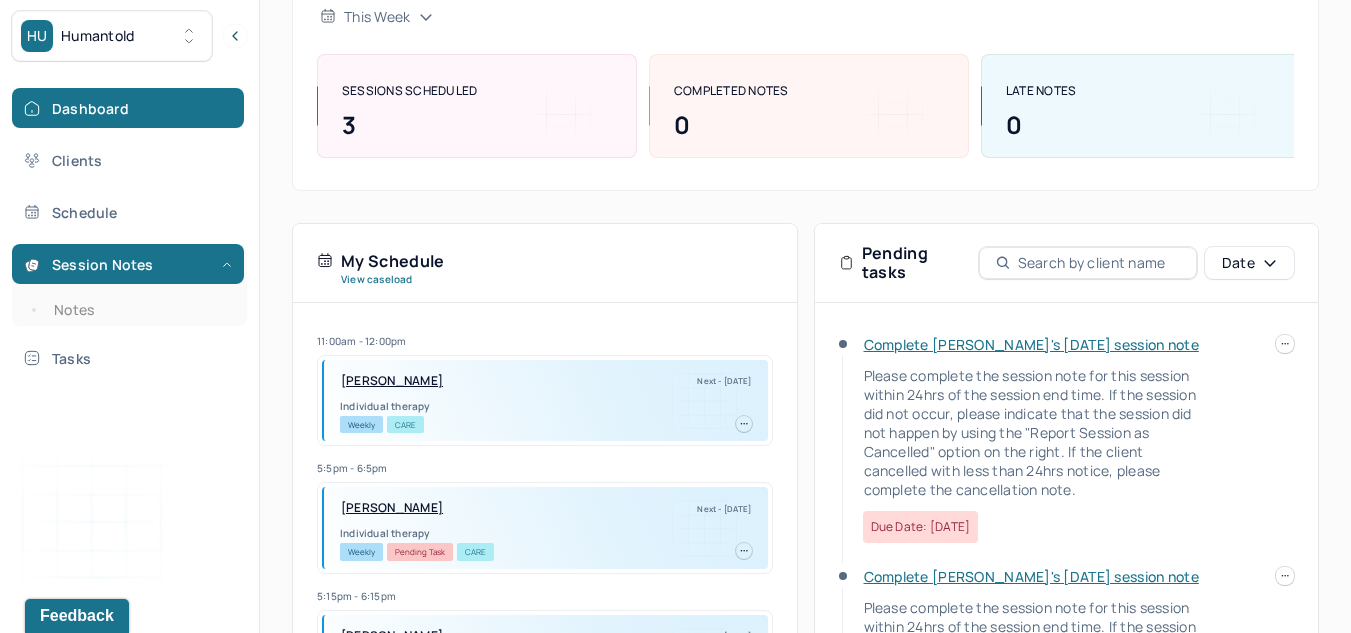 scroll, scrollTop: 255, scrollLeft: 0, axis: vertical 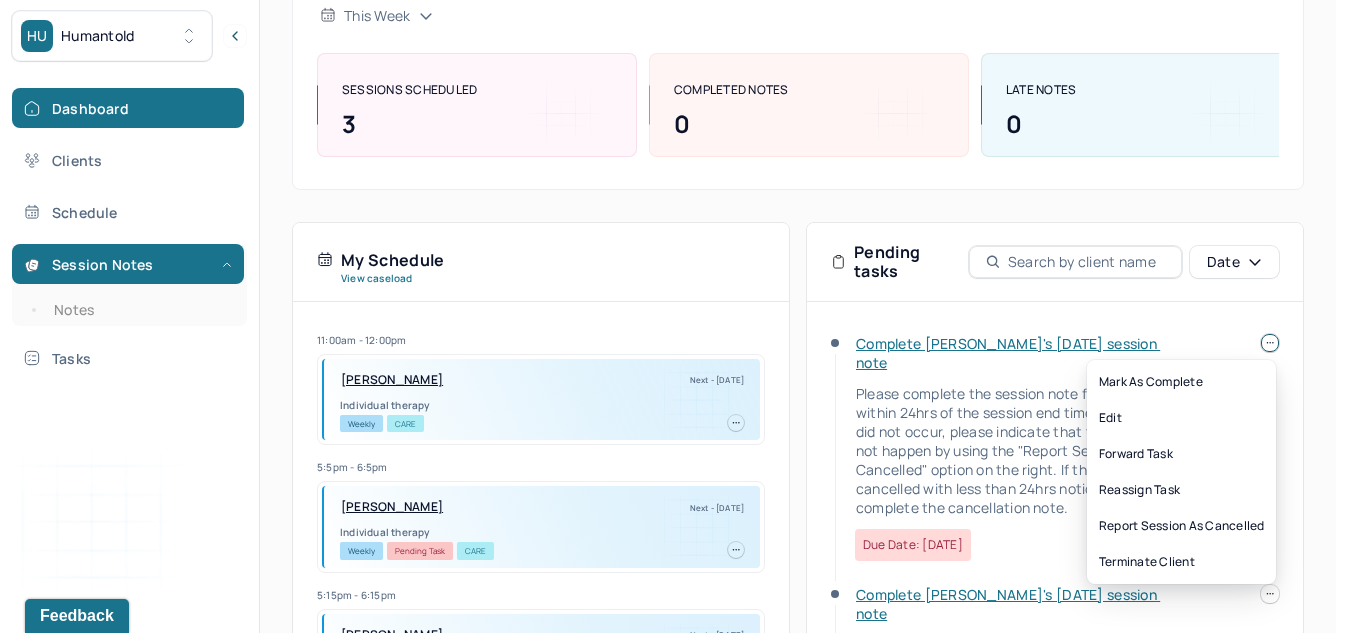 click at bounding box center [1270, 343] 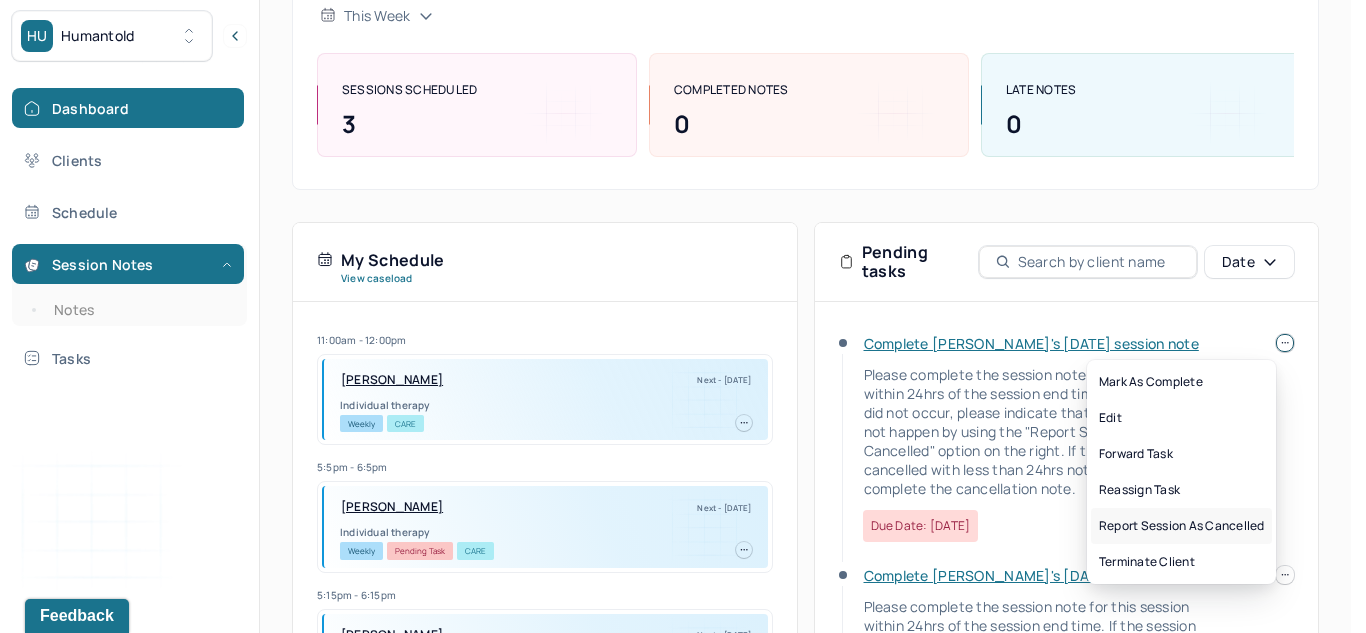 click on "Report session as cancelled" at bounding box center [1181, 526] 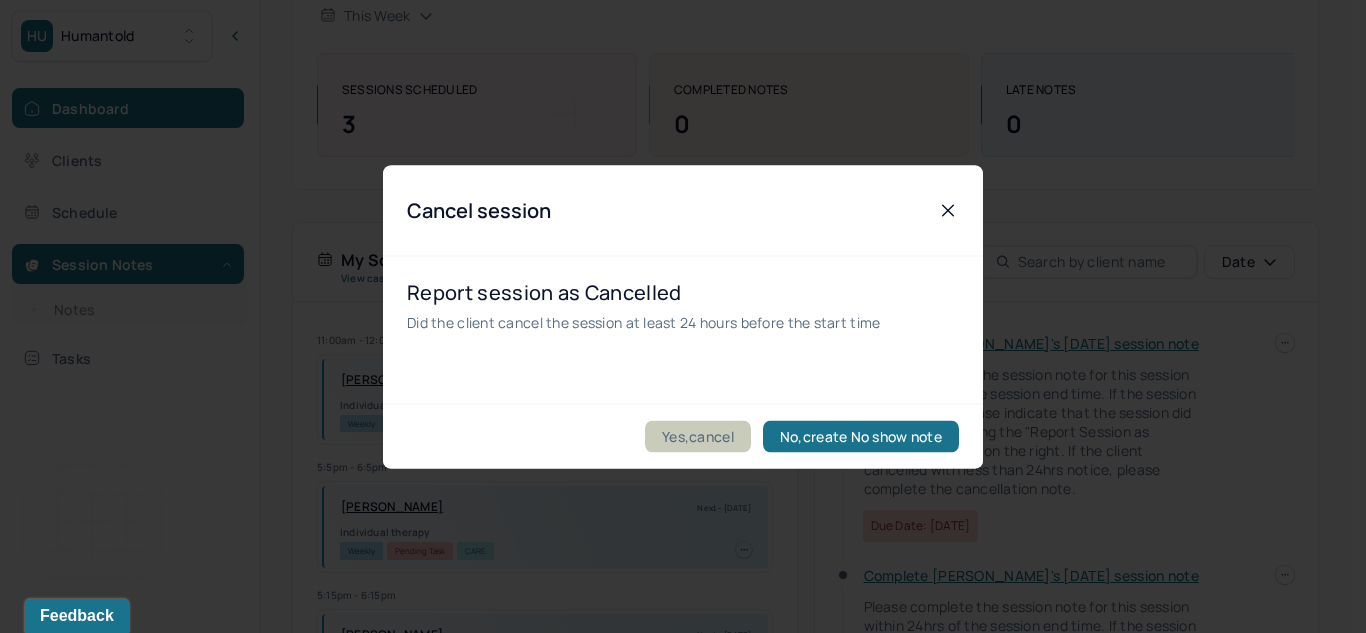 click on "Yes,cancel" at bounding box center (698, 436) 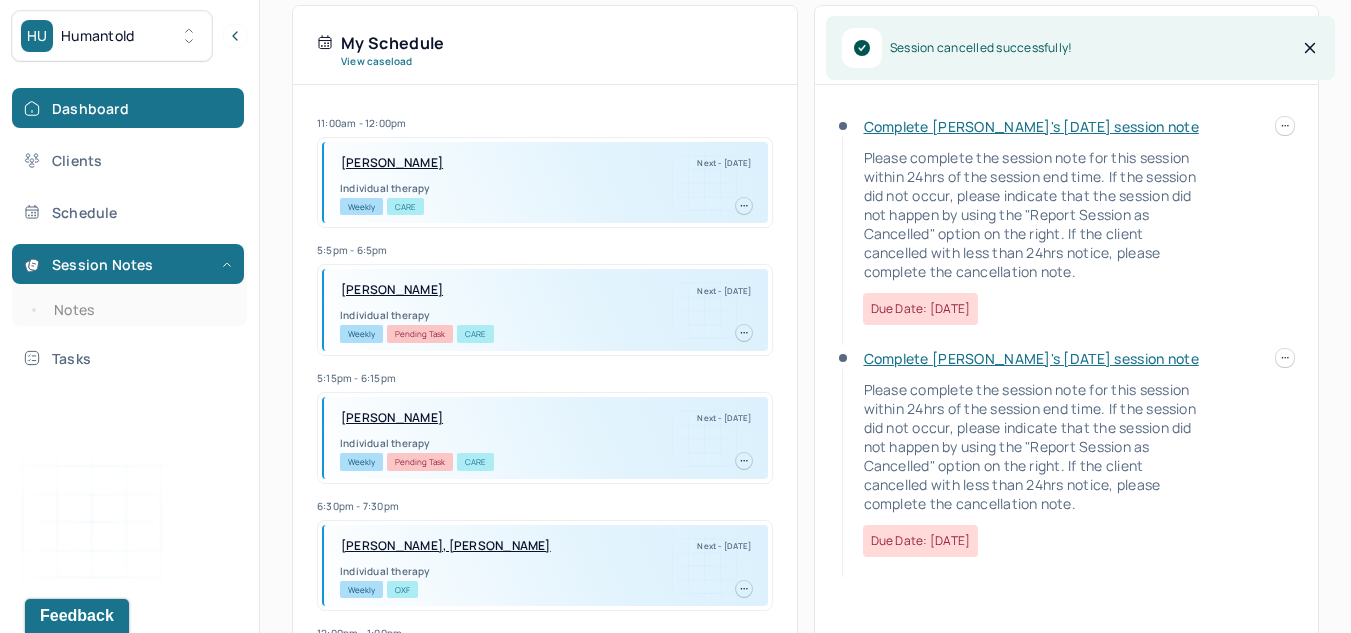 scroll, scrollTop: 481, scrollLeft: 0, axis: vertical 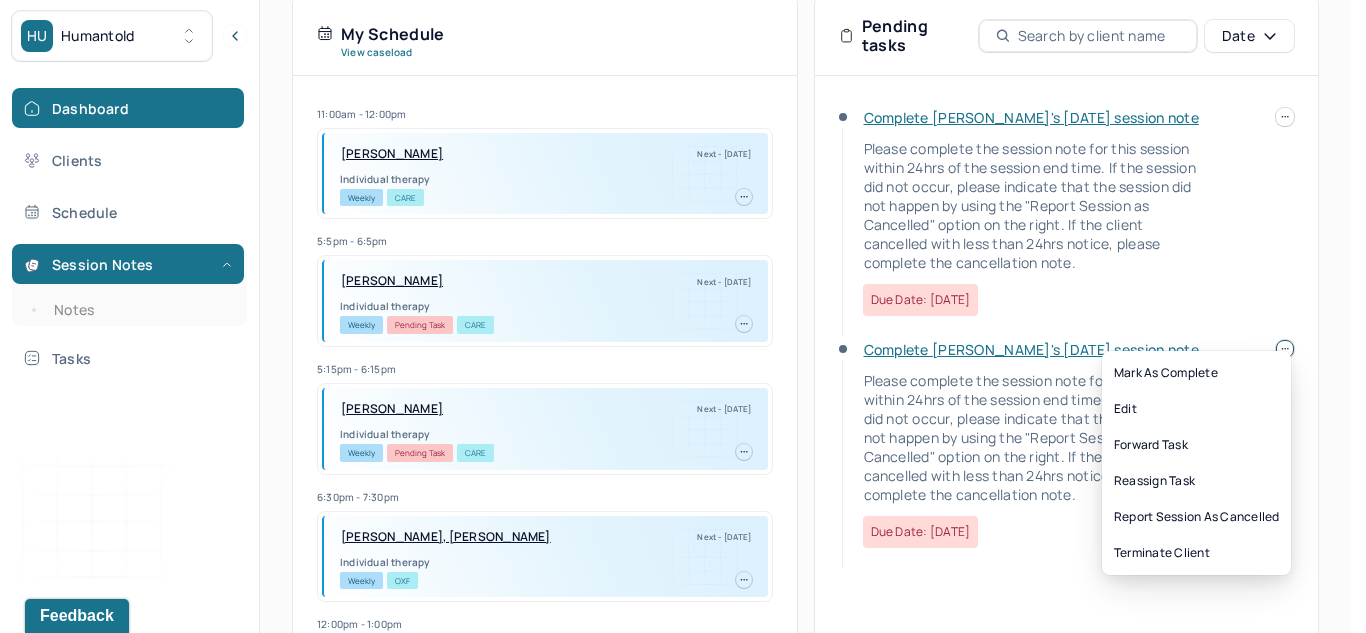 click at bounding box center [1285, 349] 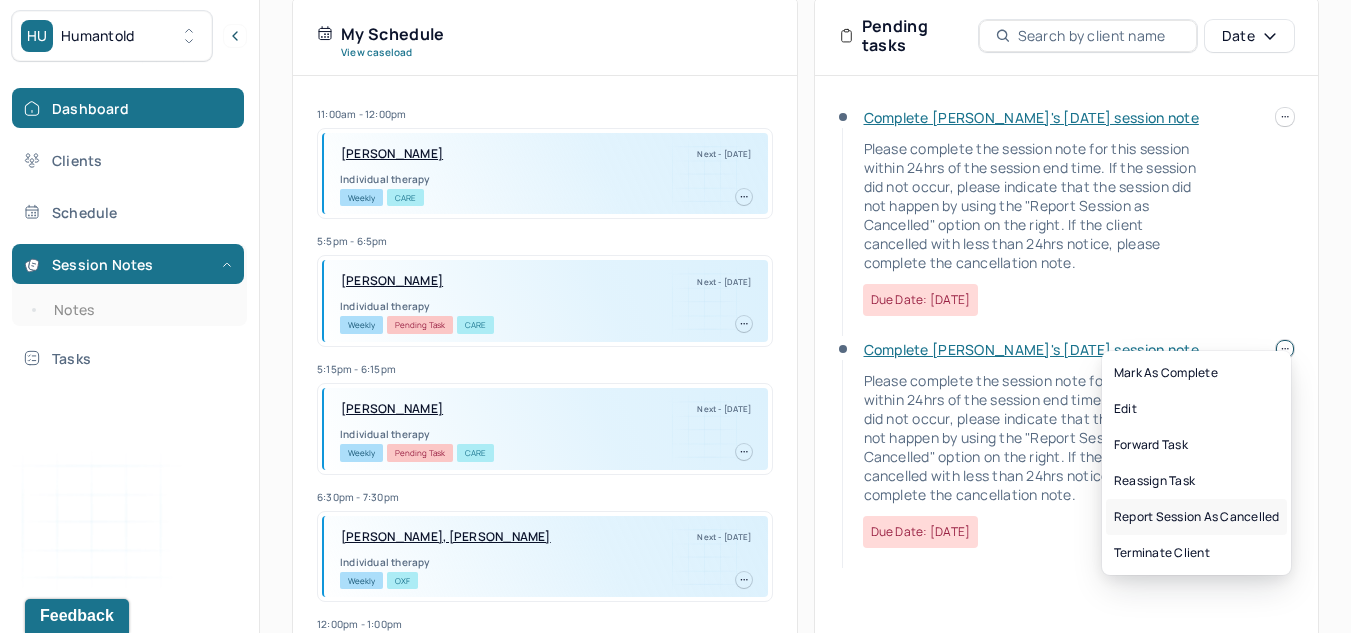 click on "Report session as cancelled" at bounding box center [1196, 517] 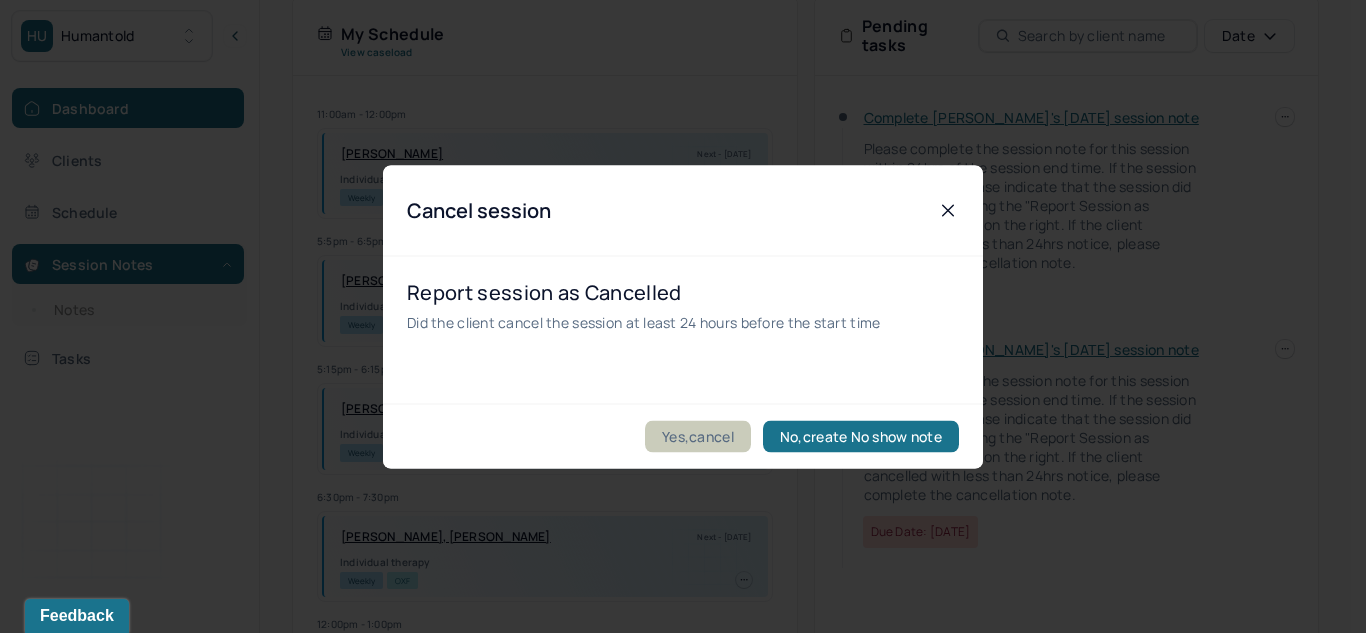 click on "Yes,cancel" at bounding box center [698, 436] 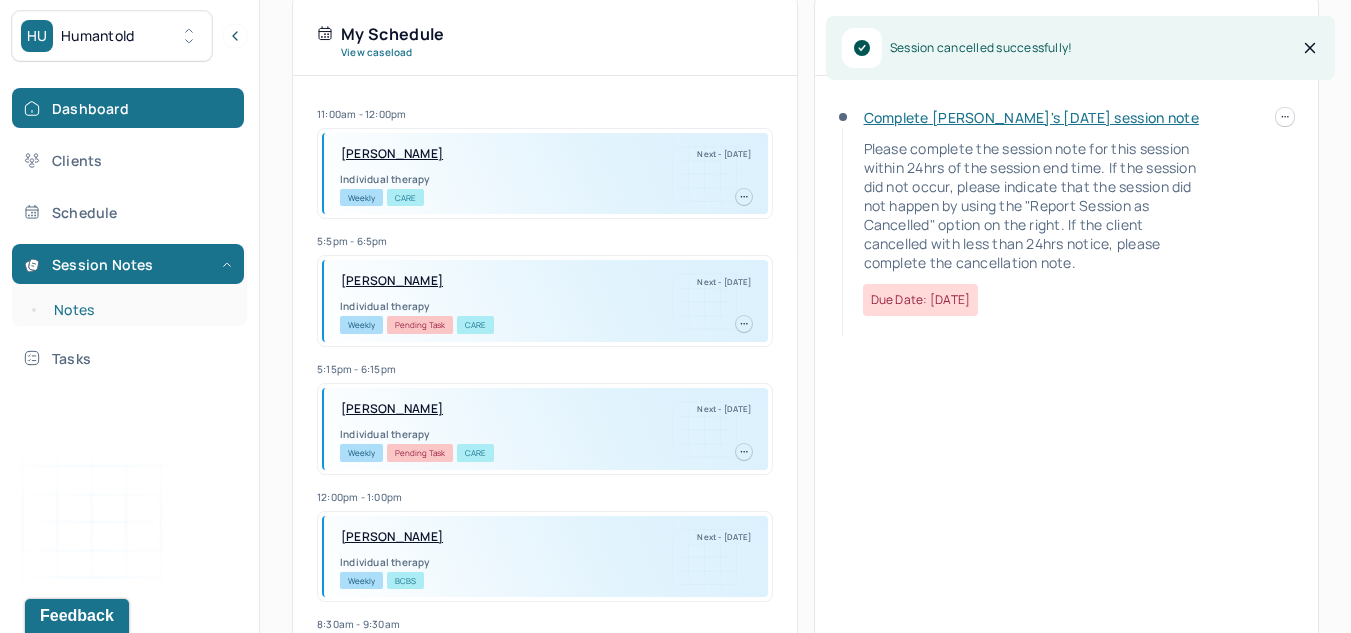 click on "Notes" at bounding box center (139, 310) 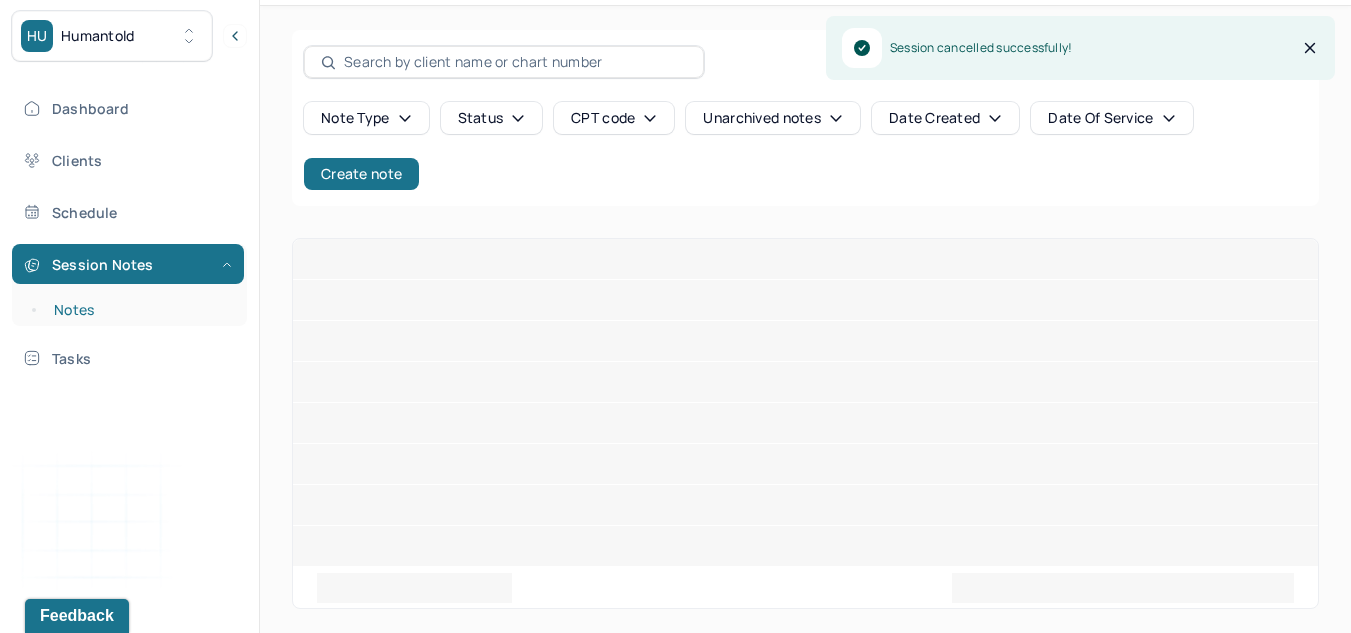 scroll, scrollTop: 5, scrollLeft: 0, axis: vertical 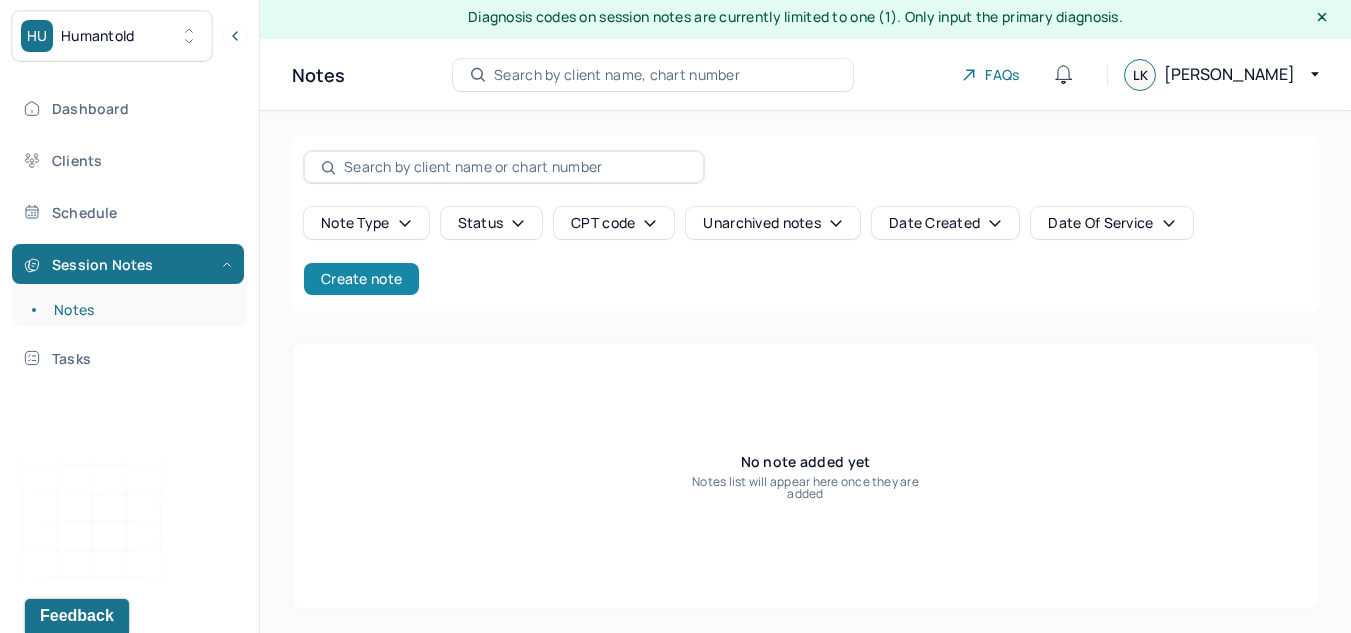 click on "Create note" at bounding box center [361, 279] 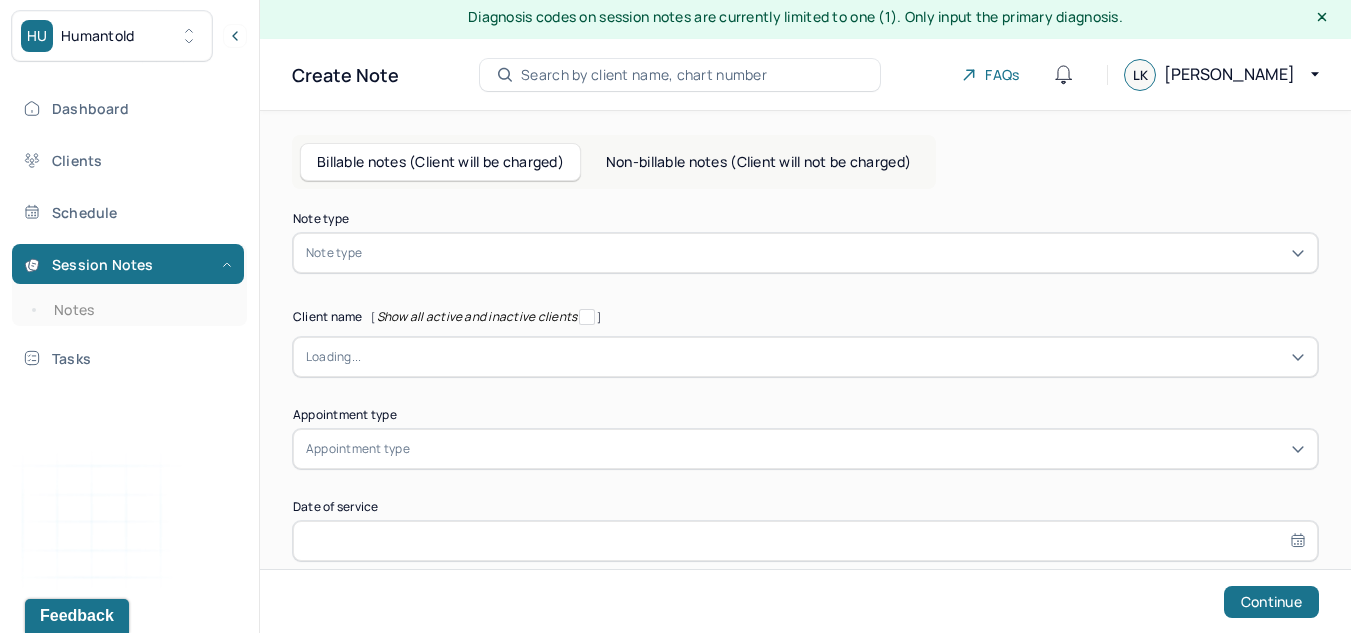 click at bounding box center (835, 253) 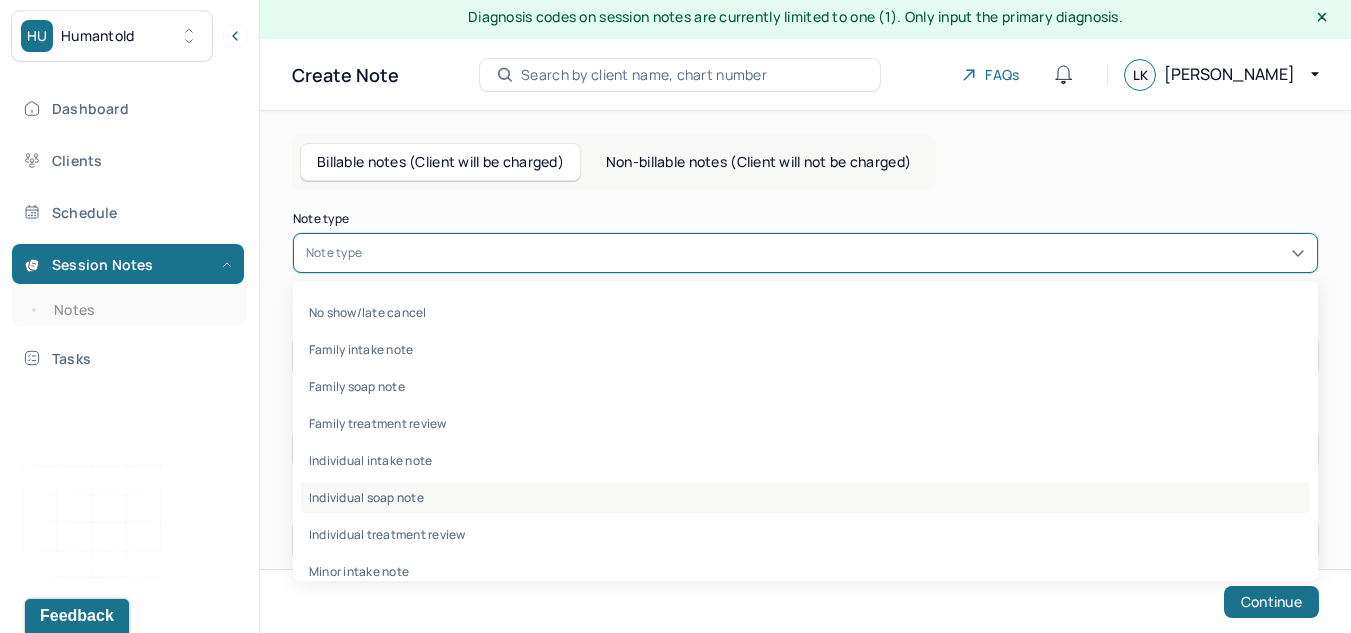 click on "Individual soap note" at bounding box center (805, 497) 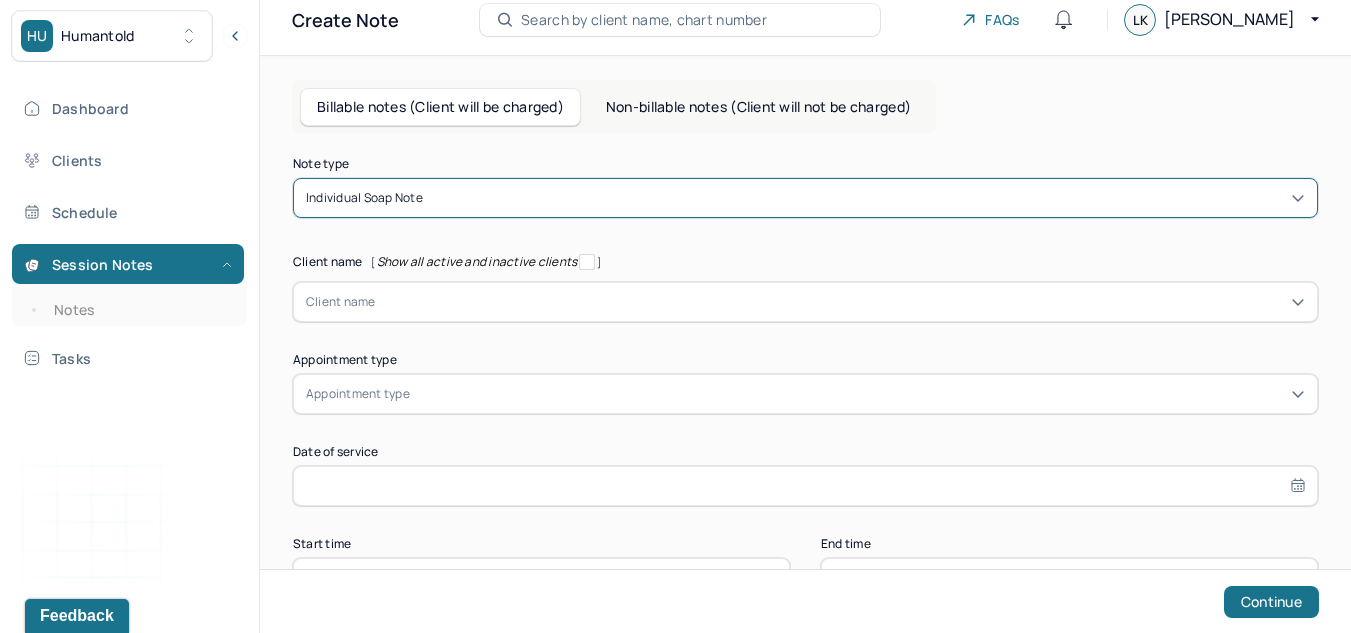 click on "Client name" at bounding box center (805, 302) 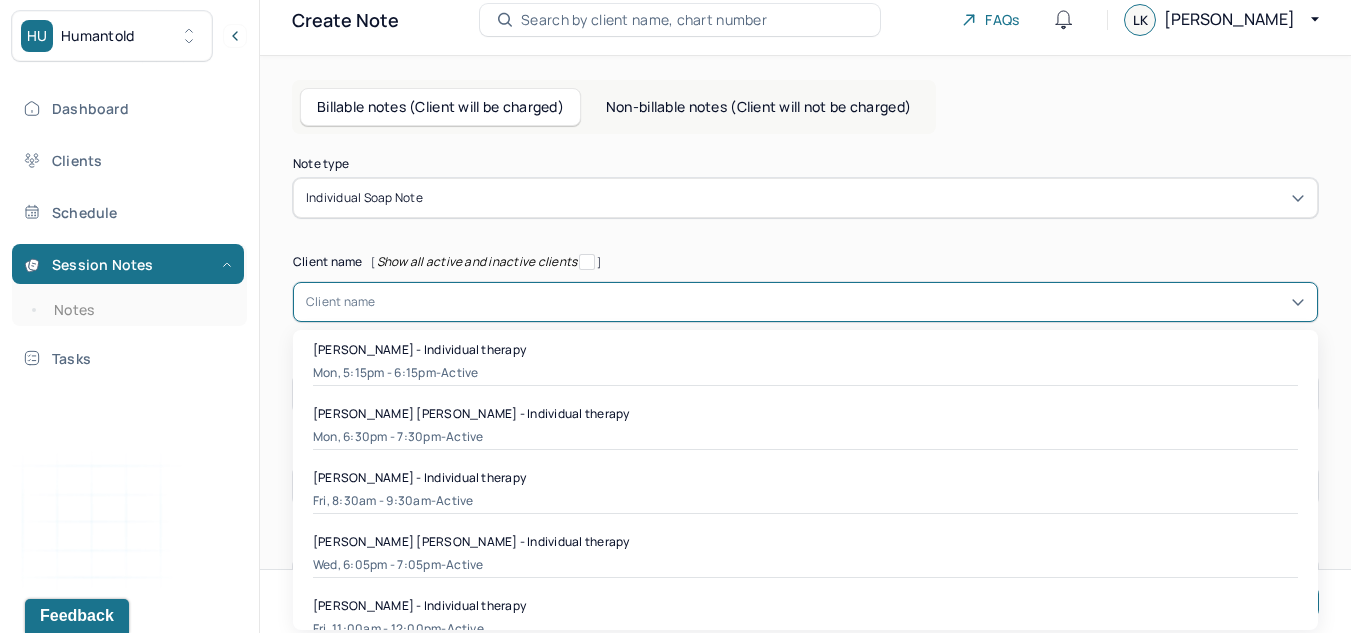 scroll, scrollTop: 65, scrollLeft: 0, axis: vertical 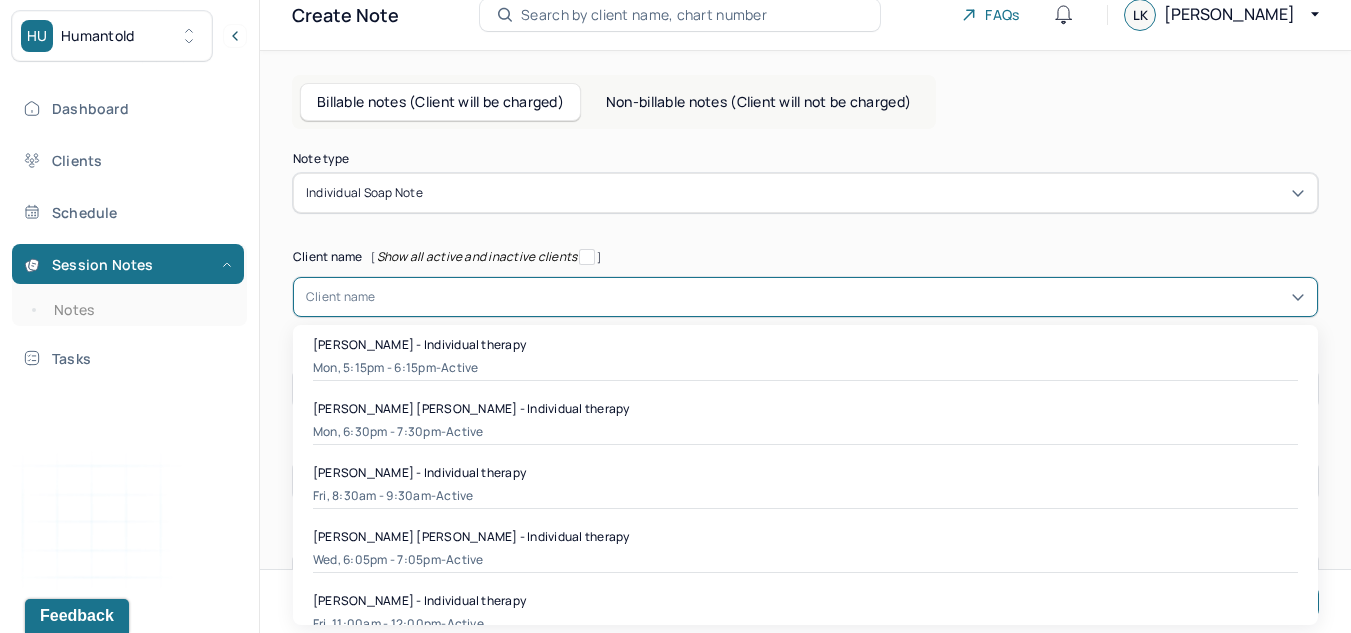 click on "Mon, 5:15pm - 6:15pm  -  active" at bounding box center [805, 368] 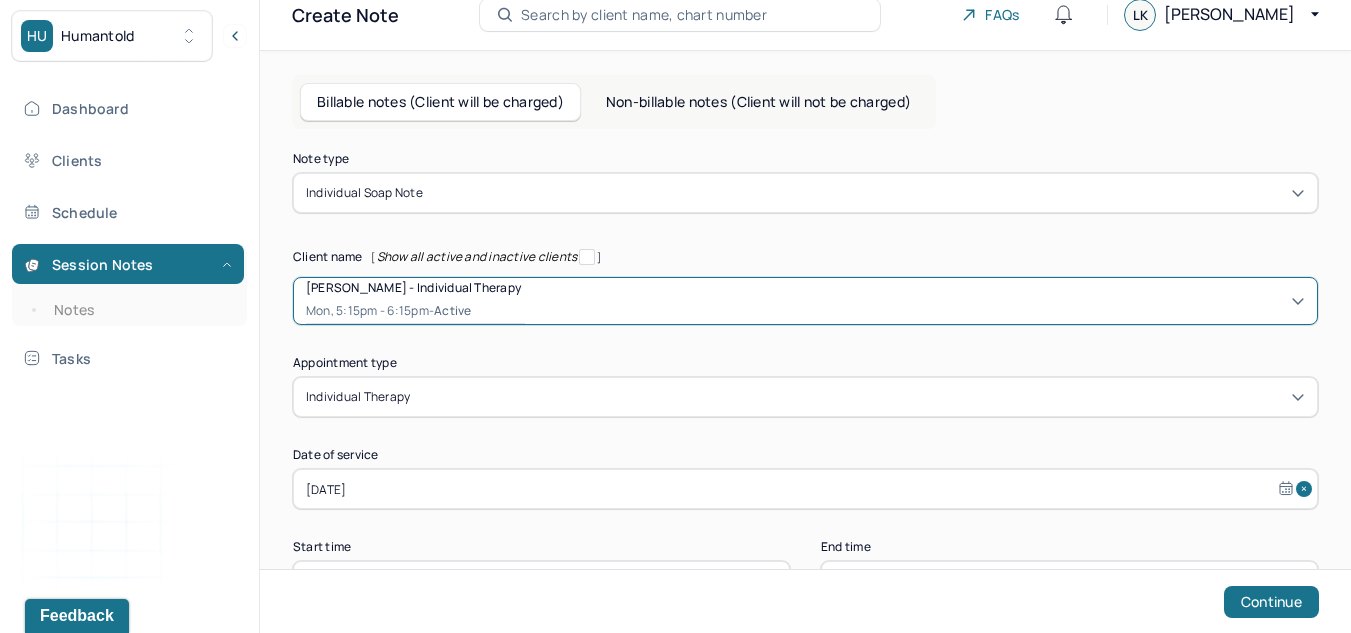 scroll, scrollTop: 139, scrollLeft: 0, axis: vertical 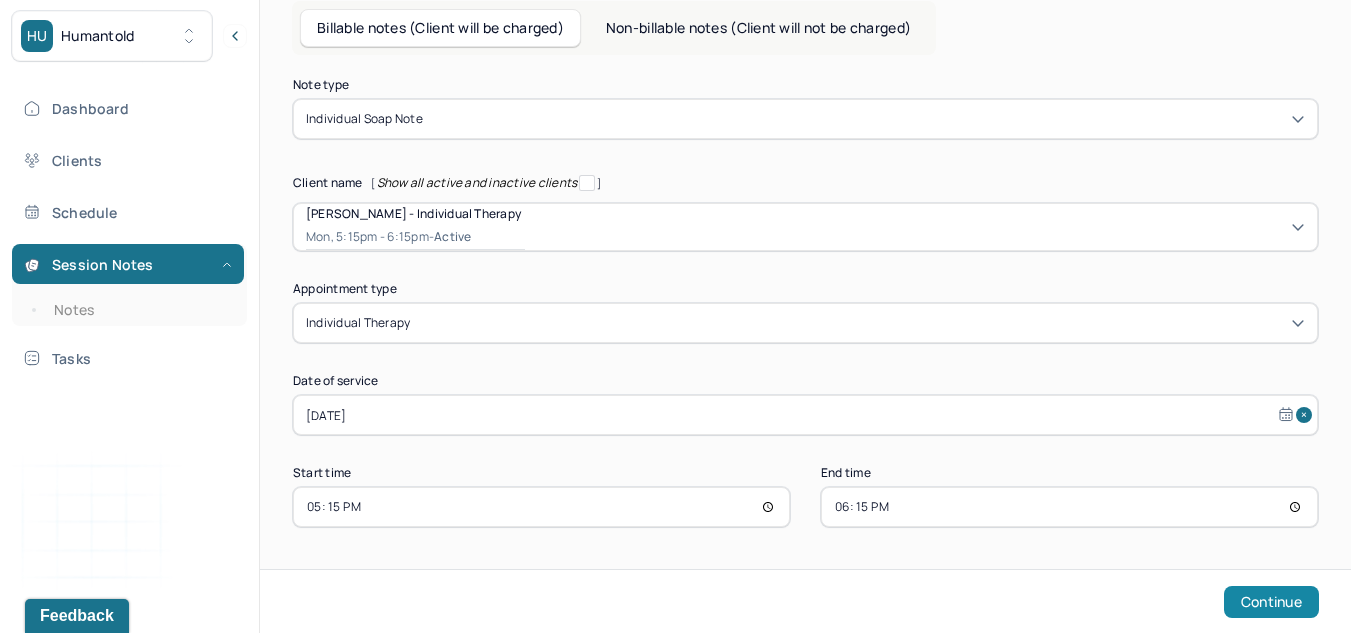 click on "Continue" at bounding box center [1271, 602] 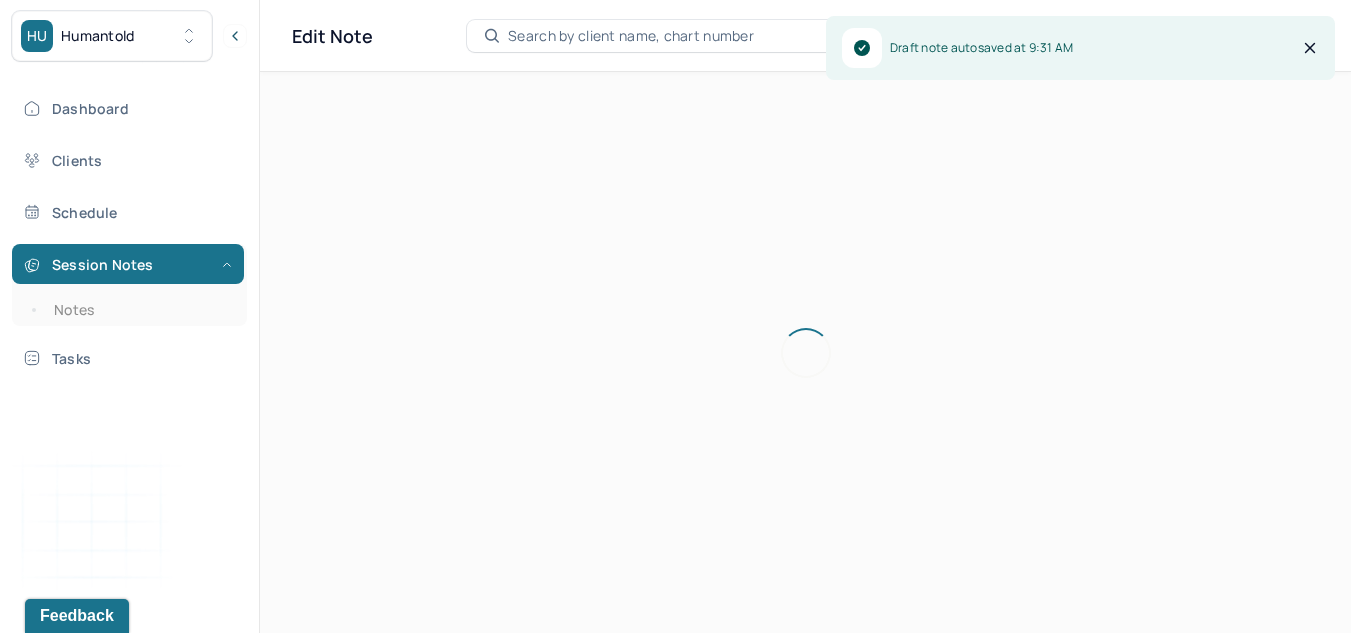 scroll, scrollTop: 36, scrollLeft: 0, axis: vertical 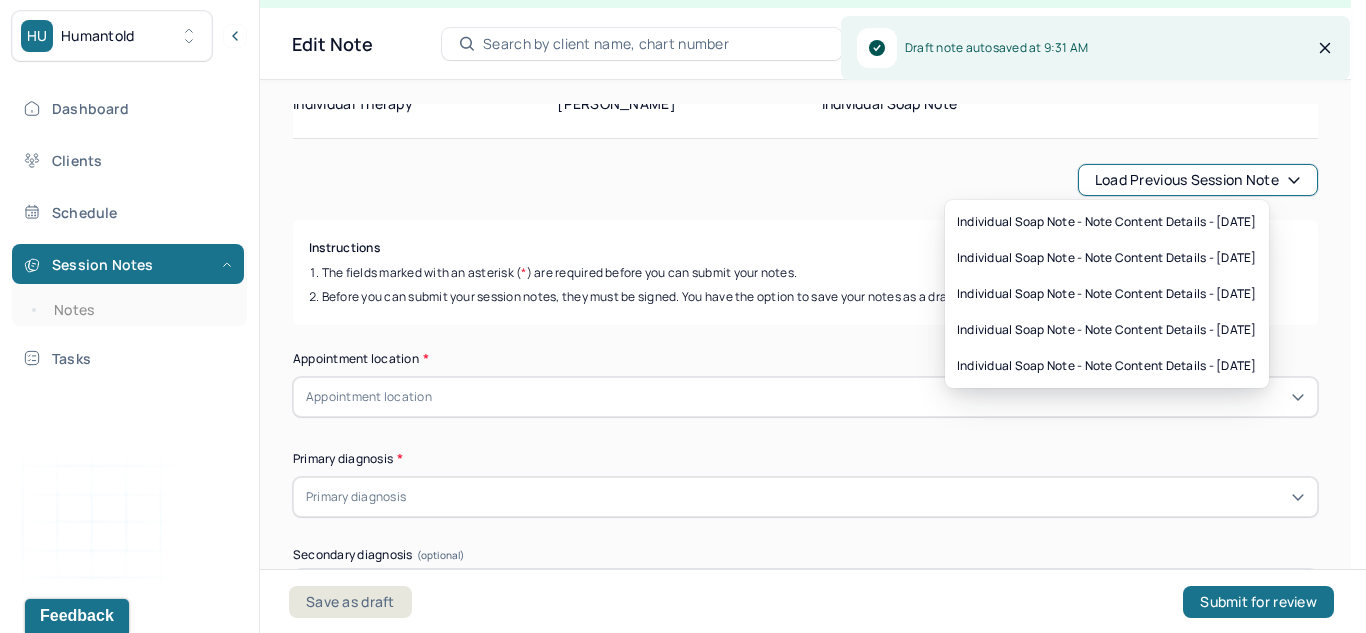 click on "Load previous session note" at bounding box center [1198, 180] 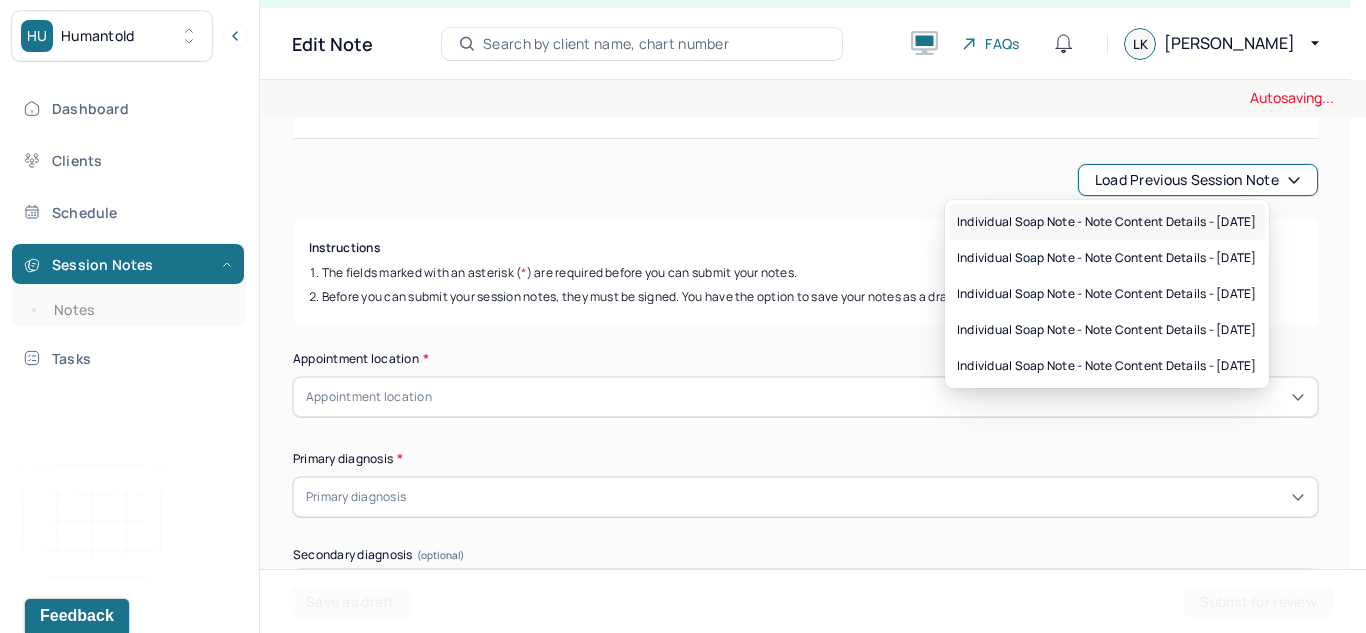 click on "Individual soap note   - Note content Details -   06/30/2025" at bounding box center (1107, 222) 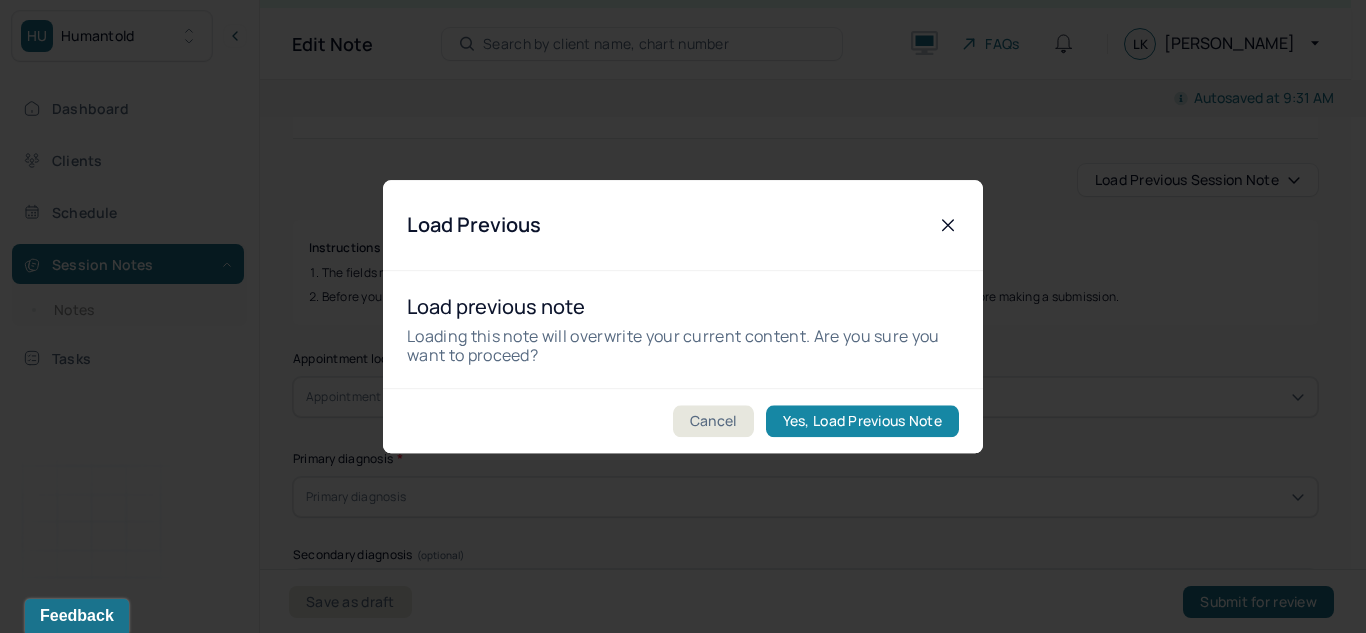click on "Yes, Load Previous Note" at bounding box center (862, 421) 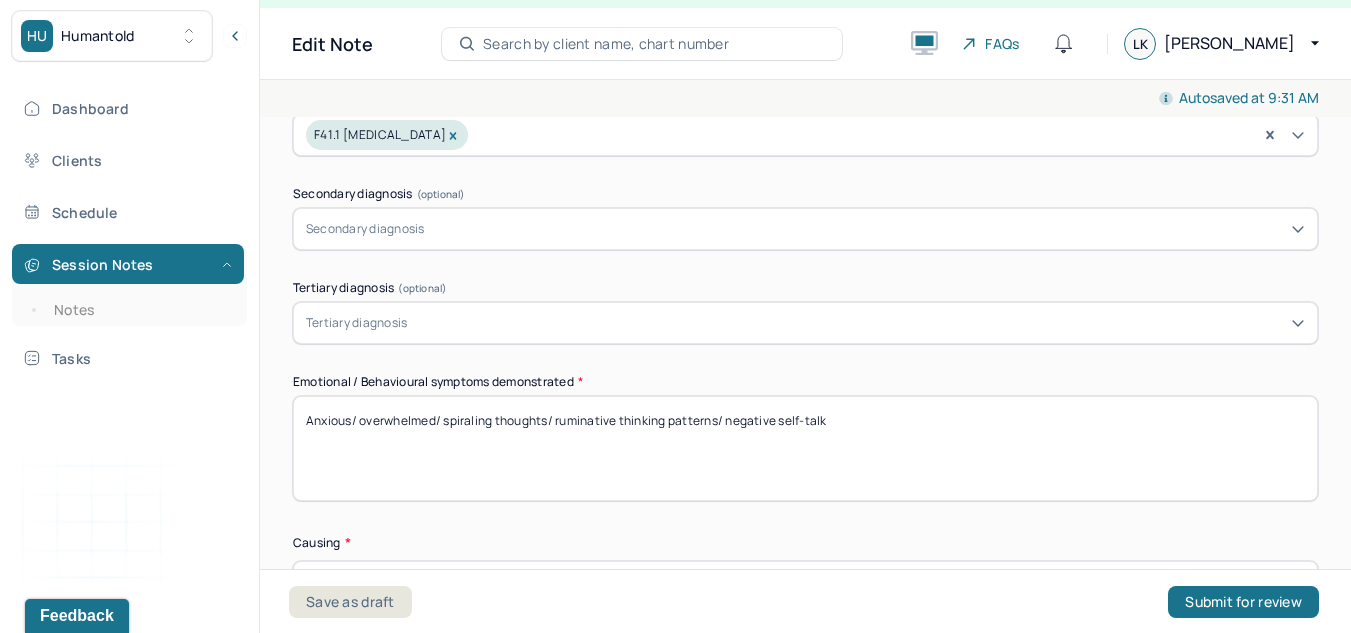 scroll, scrollTop: 536, scrollLeft: 0, axis: vertical 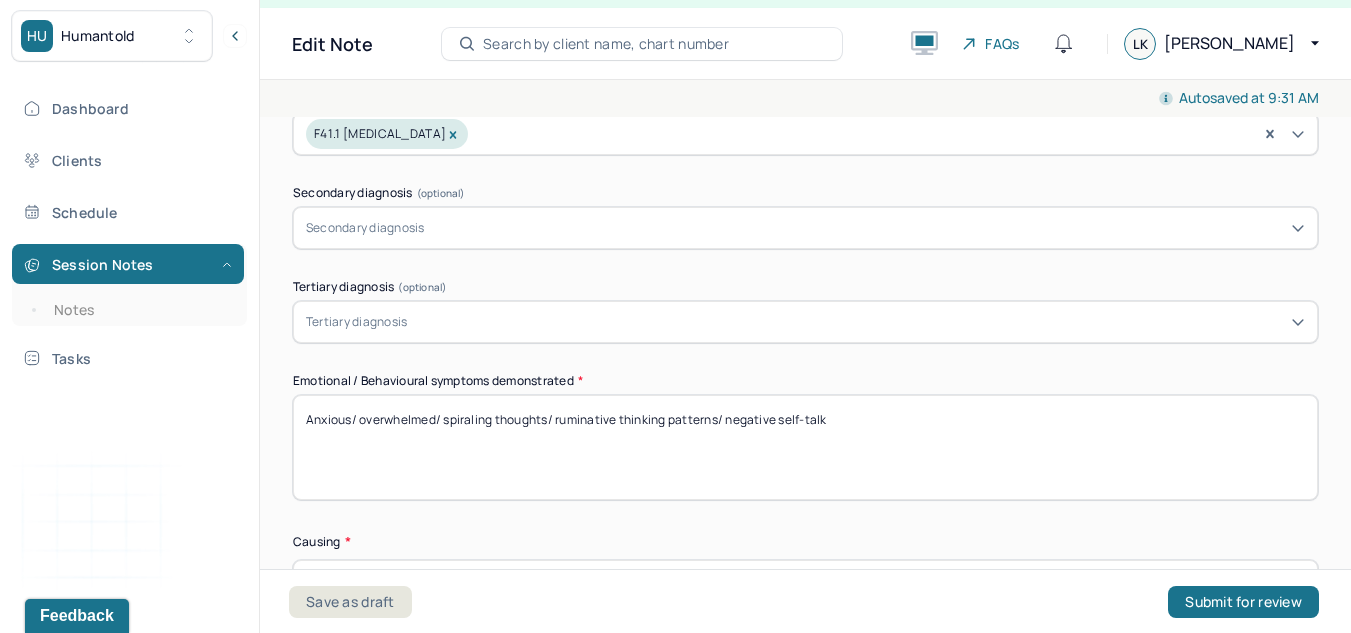 click on "Anxious/ overwhelmed/ spiraling thoughts/ ruminative thinking patterns/ negative self-talk" at bounding box center (805, 447) 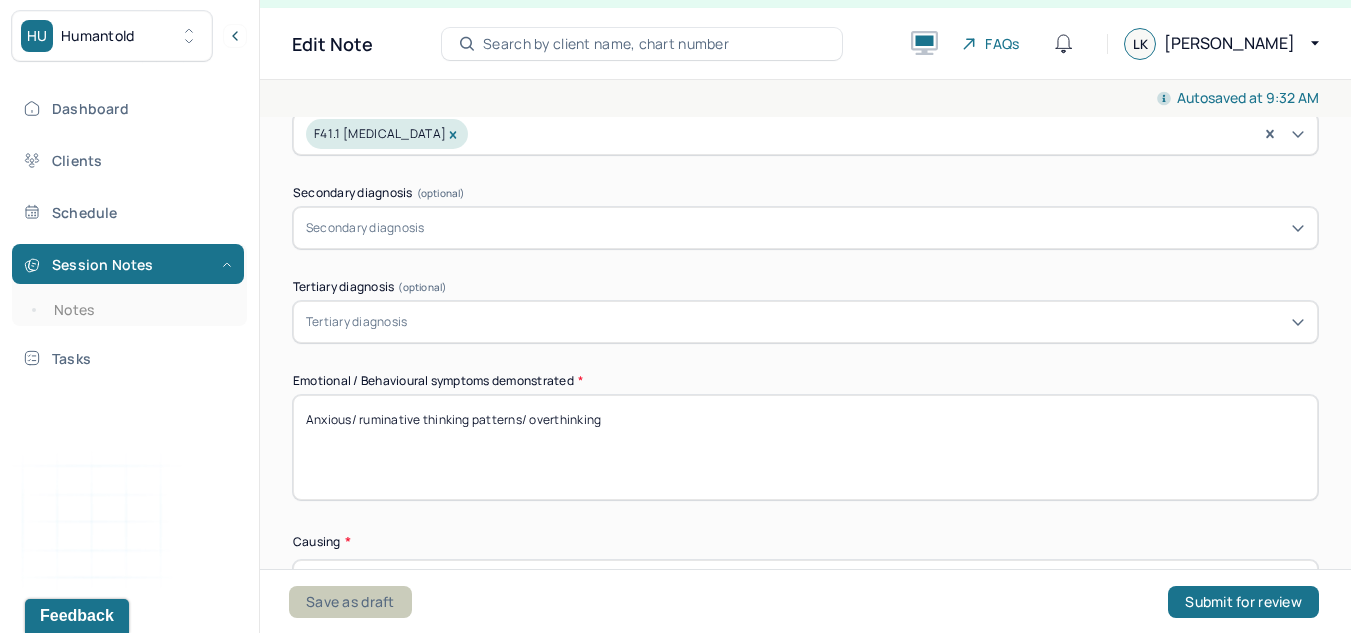 type on "Anxious/ ruminative thinking patterns/ overthinking" 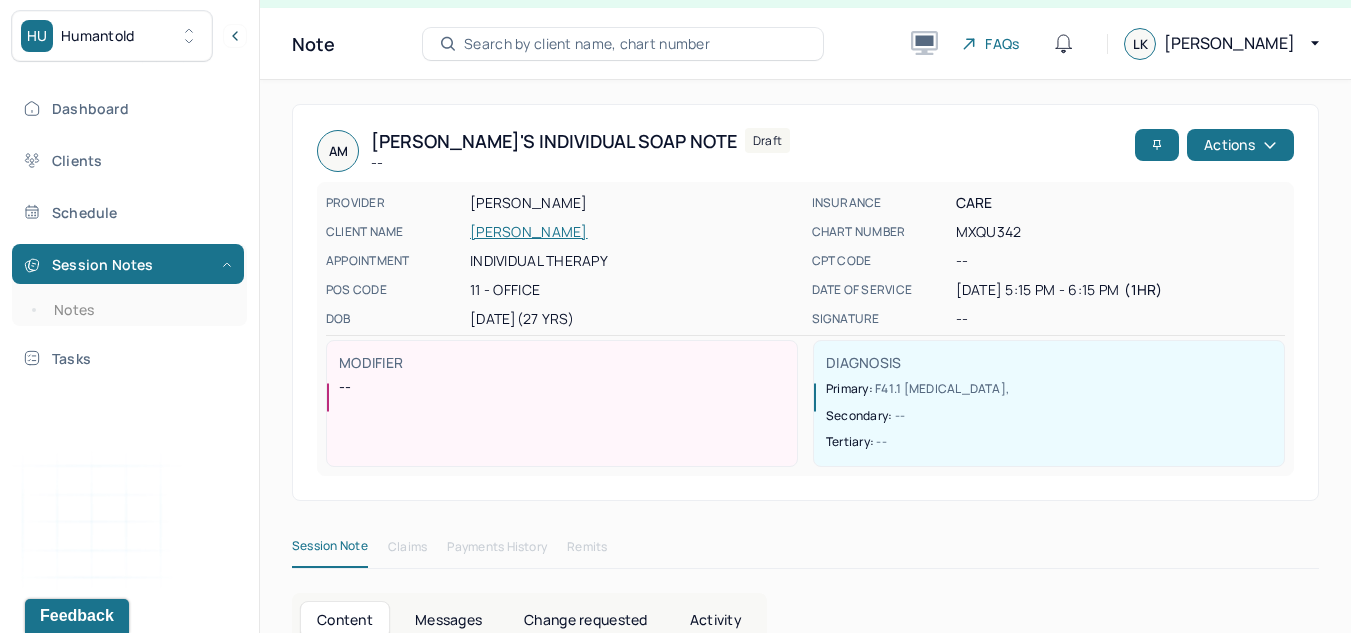 click on "Dashboard Clients Schedule Session Notes Notes Tasks LK Laura   Kiernan provider   Logout" at bounding box center (129, 337) 